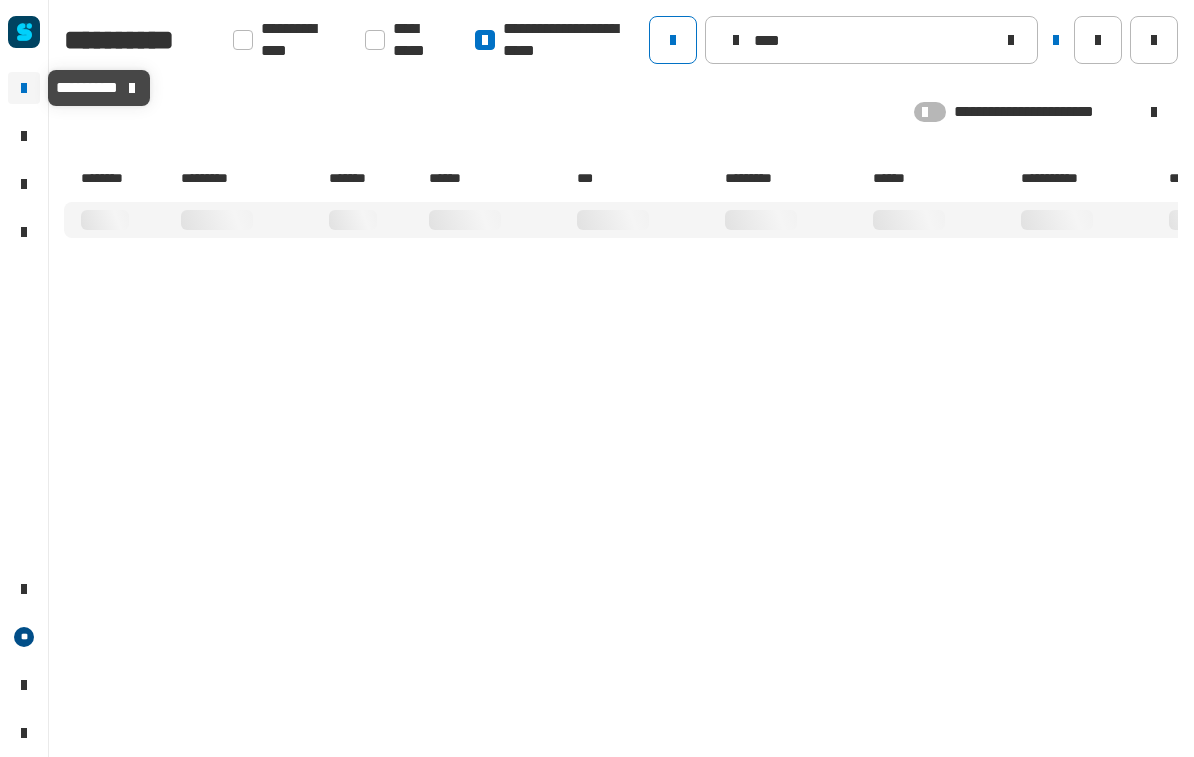 scroll, scrollTop: 0, scrollLeft: 0, axis: both 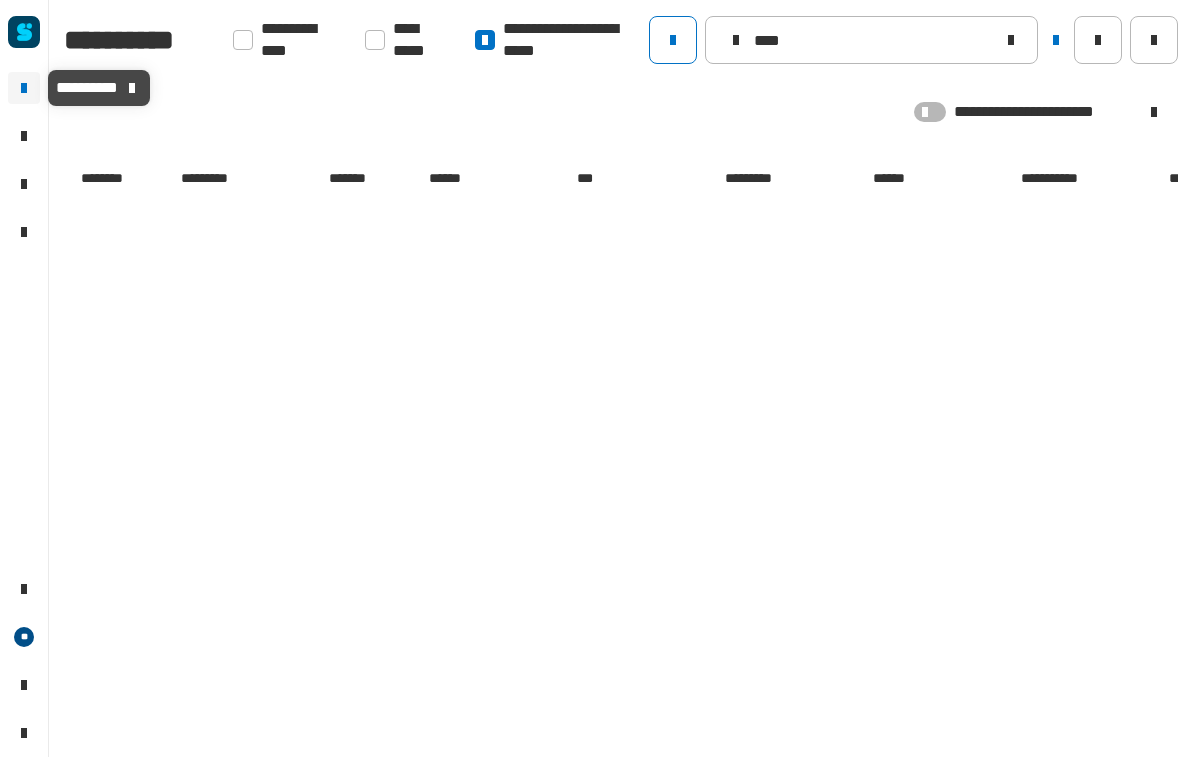 click on "****" 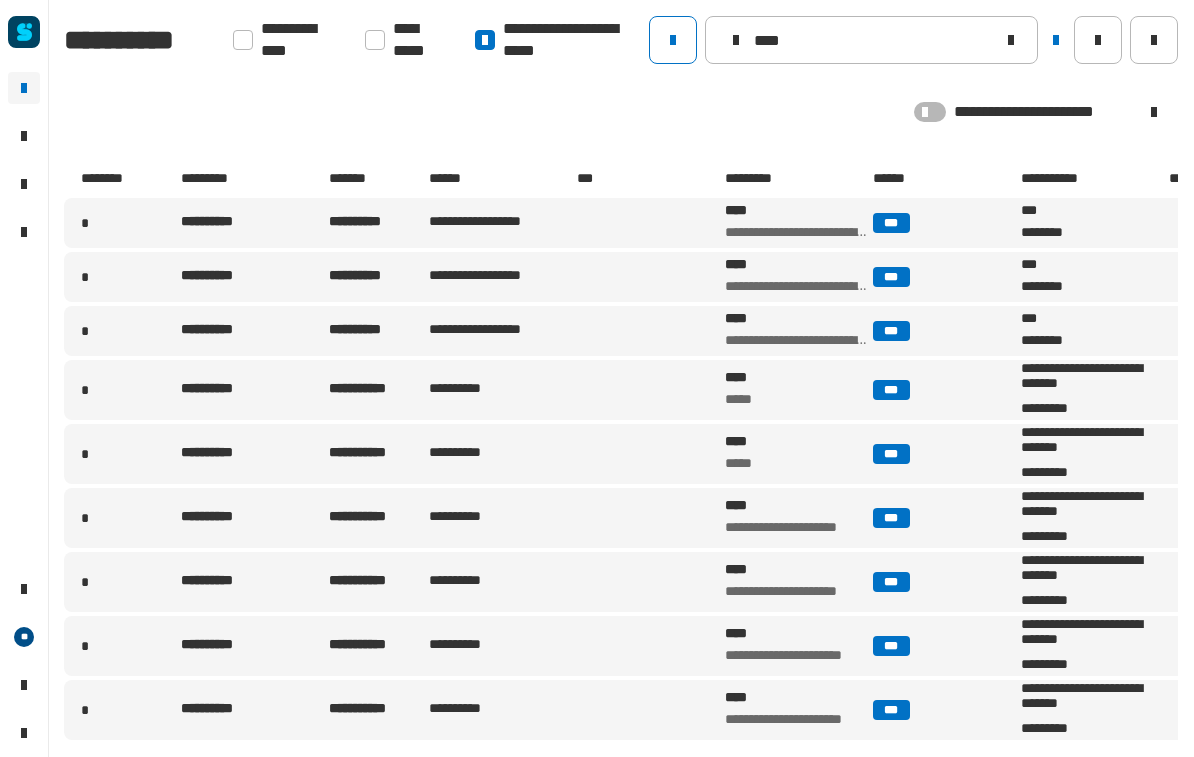 type on "****" 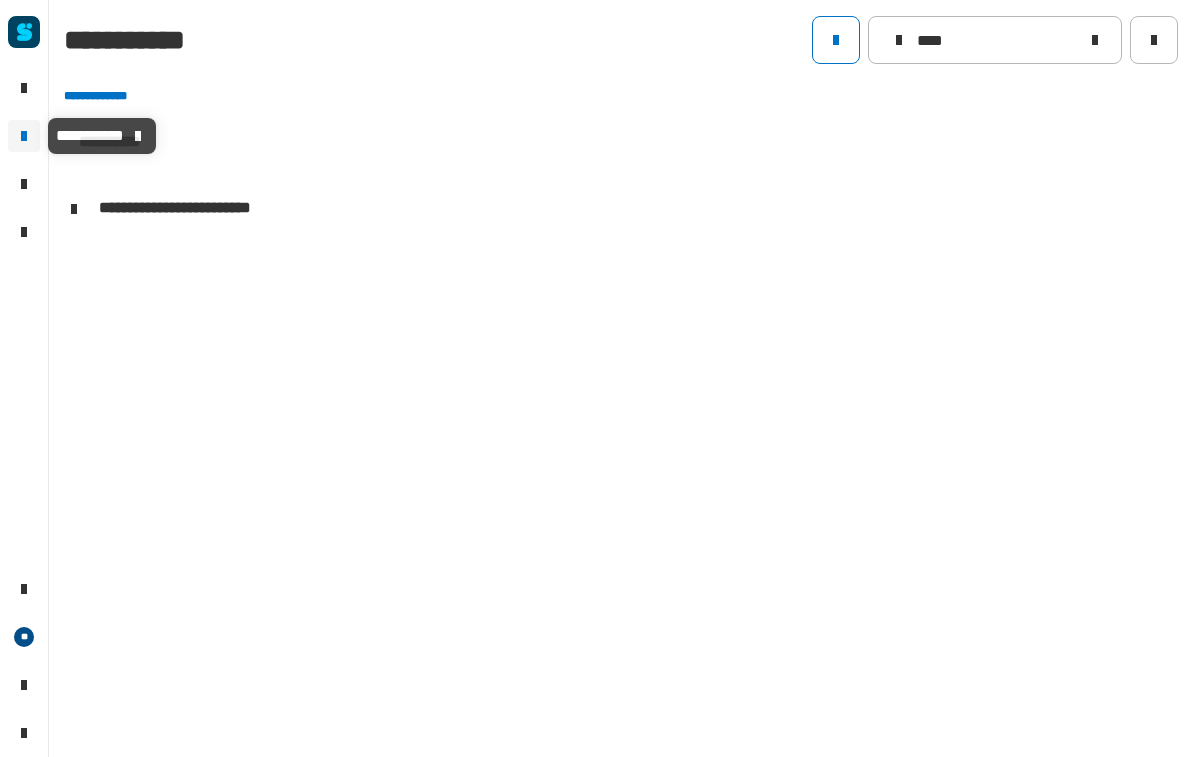 scroll, scrollTop: 1, scrollLeft: 0, axis: vertical 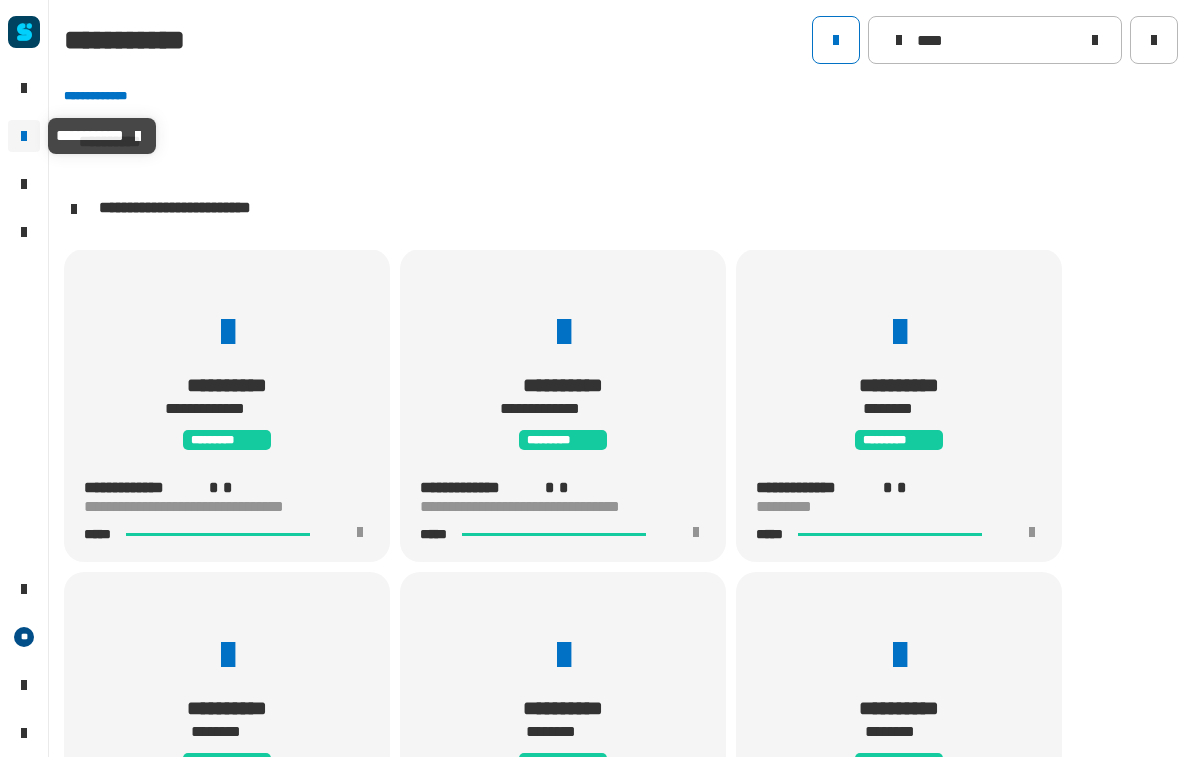 click 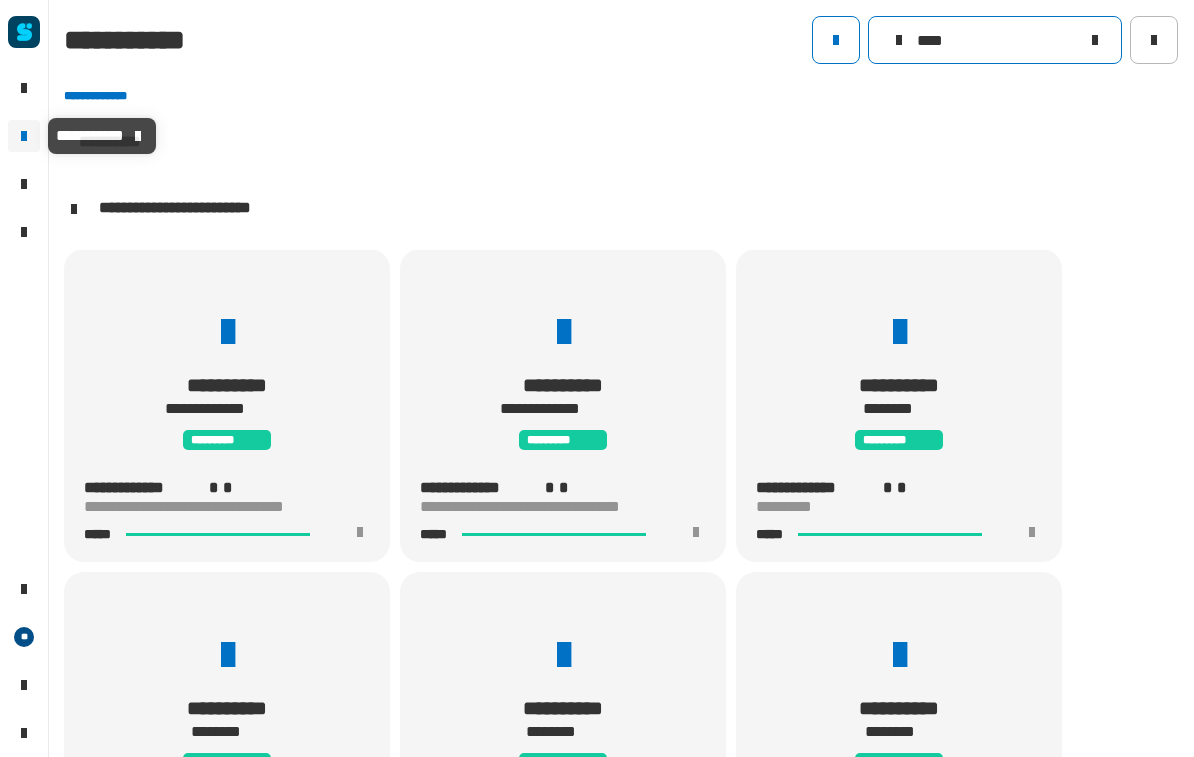 click on "****" 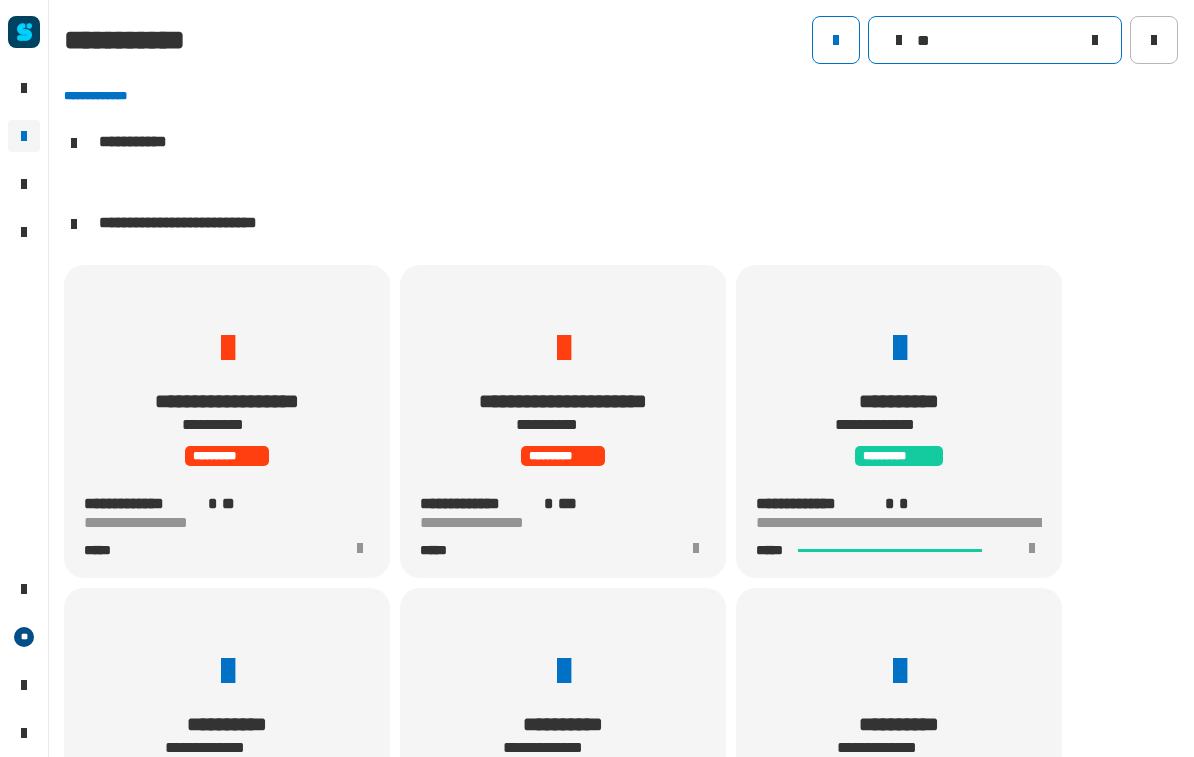 scroll, scrollTop: 1, scrollLeft: 0, axis: vertical 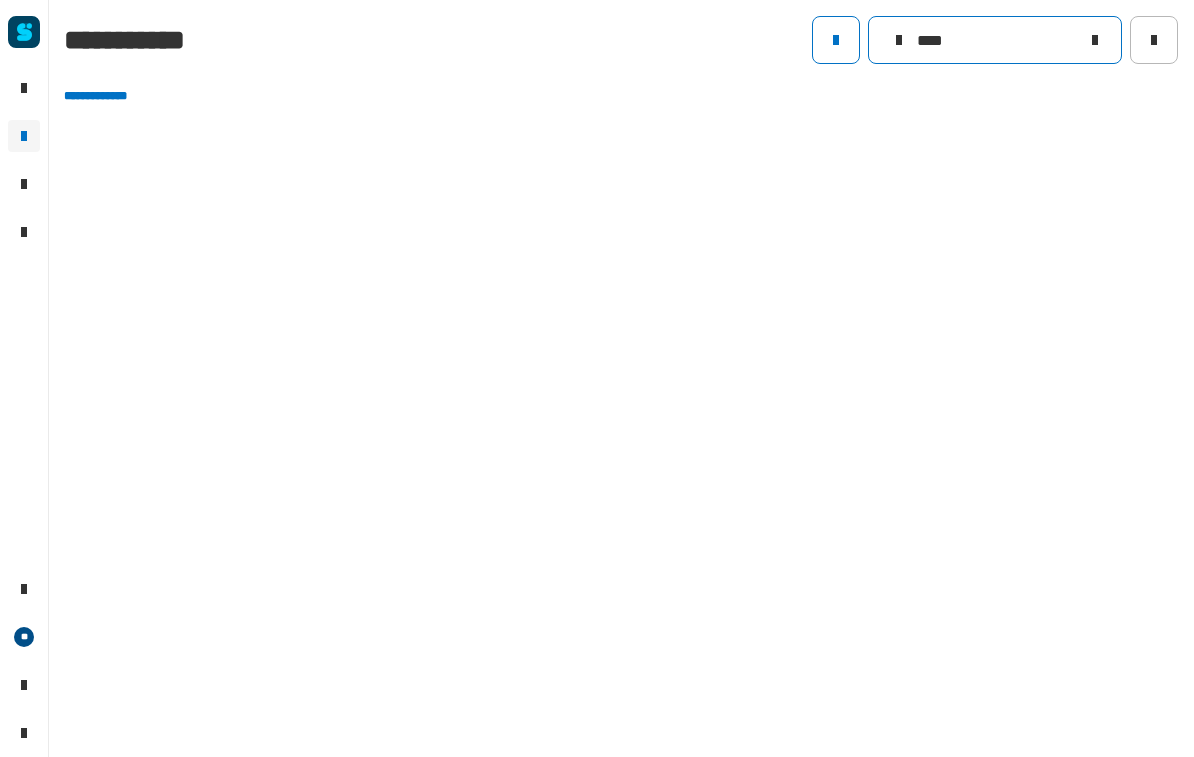 type on "****" 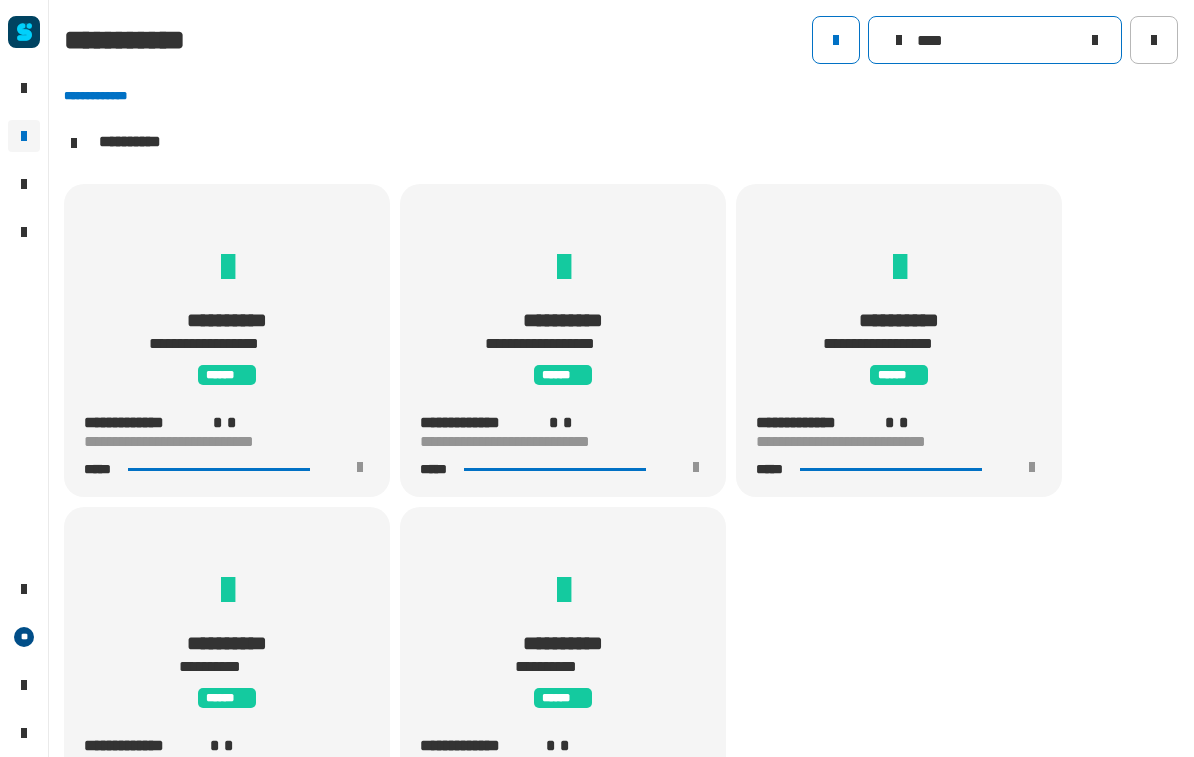 scroll, scrollTop: 1, scrollLeft: 0, axis: vertical 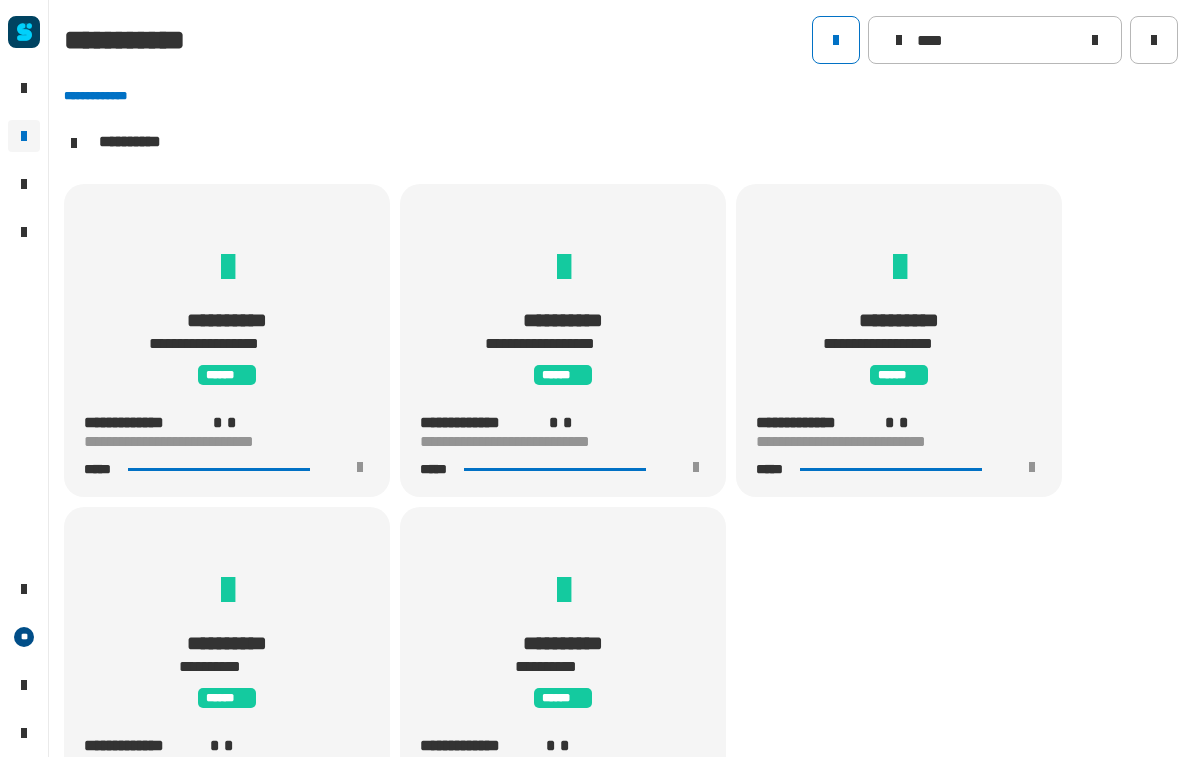 click on "**********" 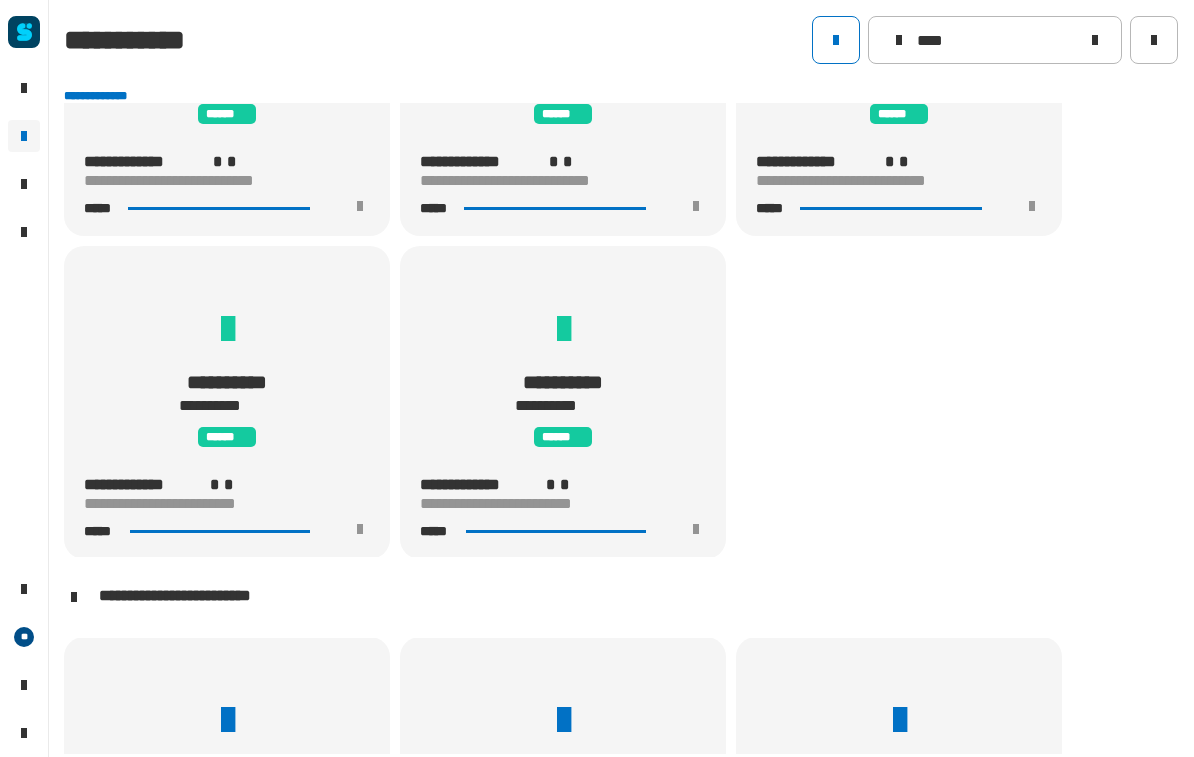 scroll, scrollTop: 262, scrollLeft: 0, axis: vertical 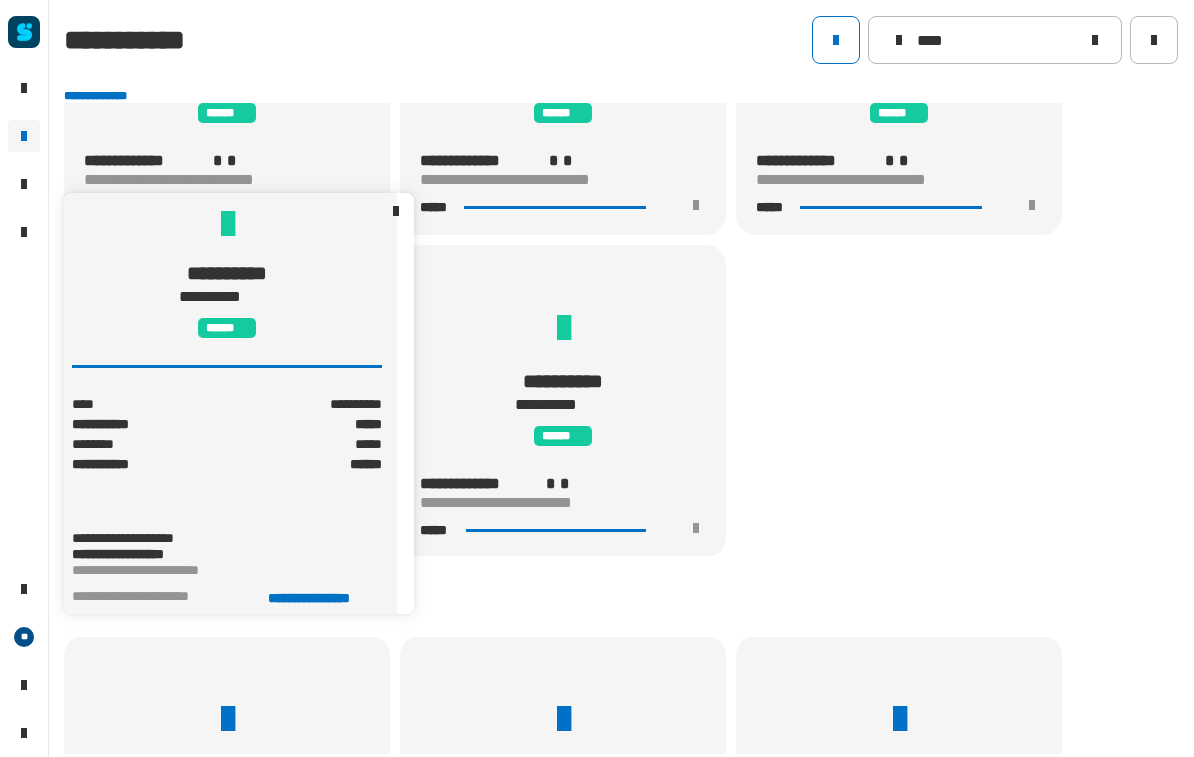click on "**********" 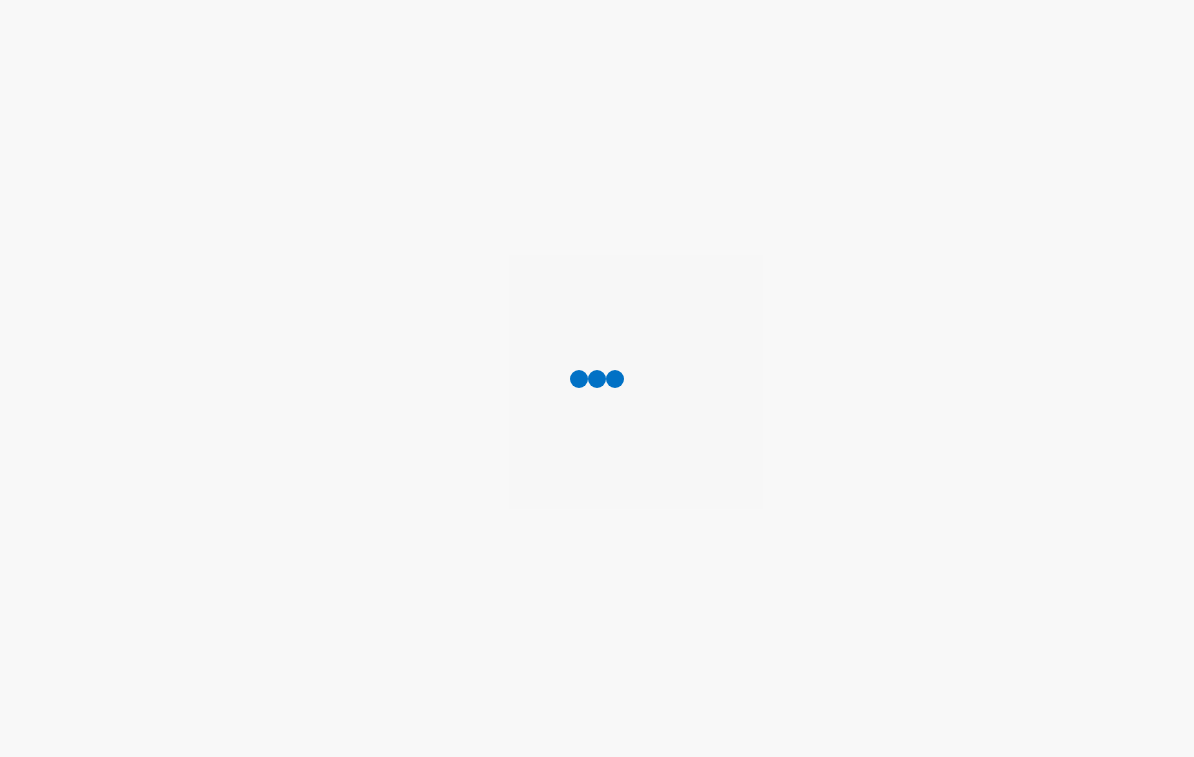 scroll, scrollTop: 0, scrollLeft: 0, axis: both 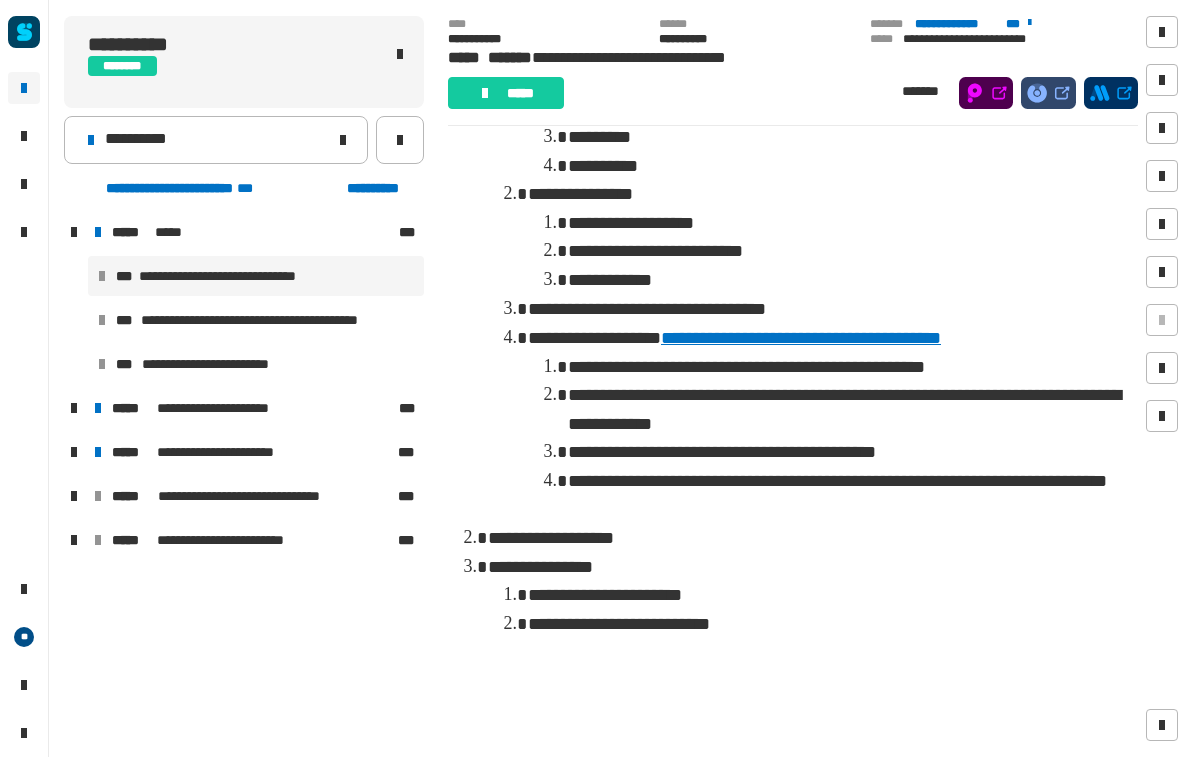 click on "**********" at bounding box center (256, 320) 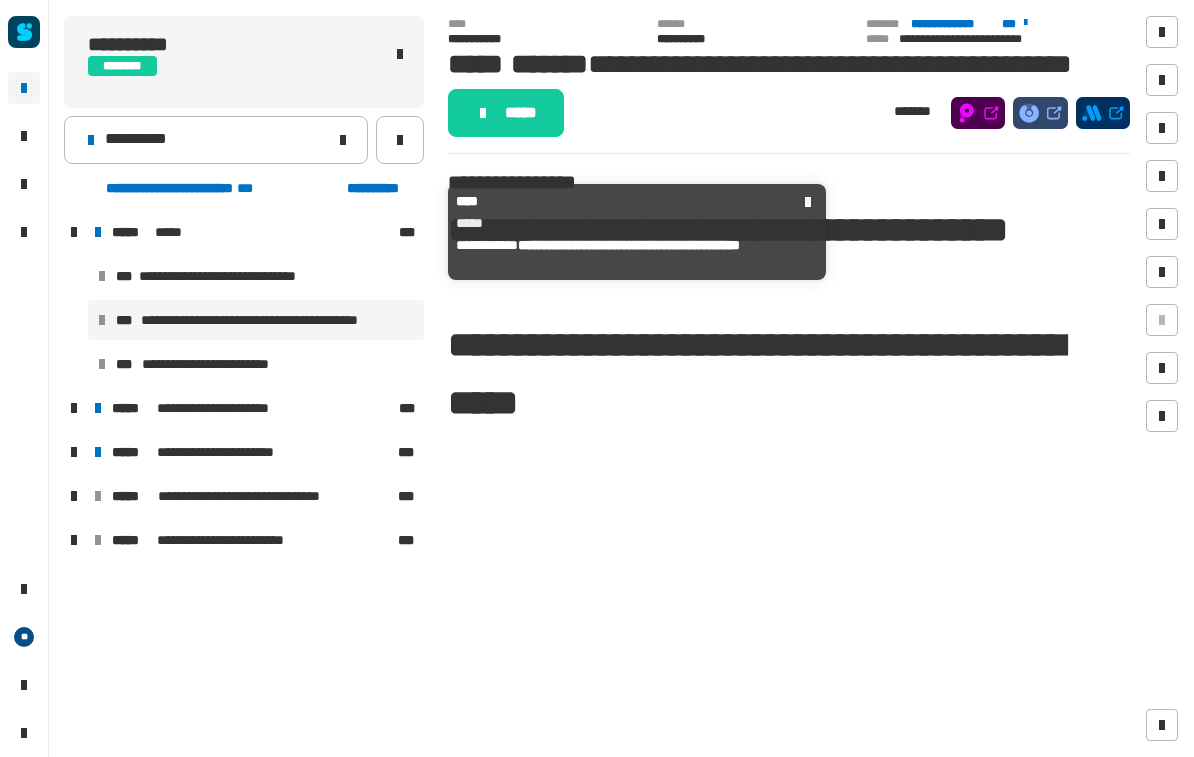 click on "***** *****" at bounding box center [253, 232] 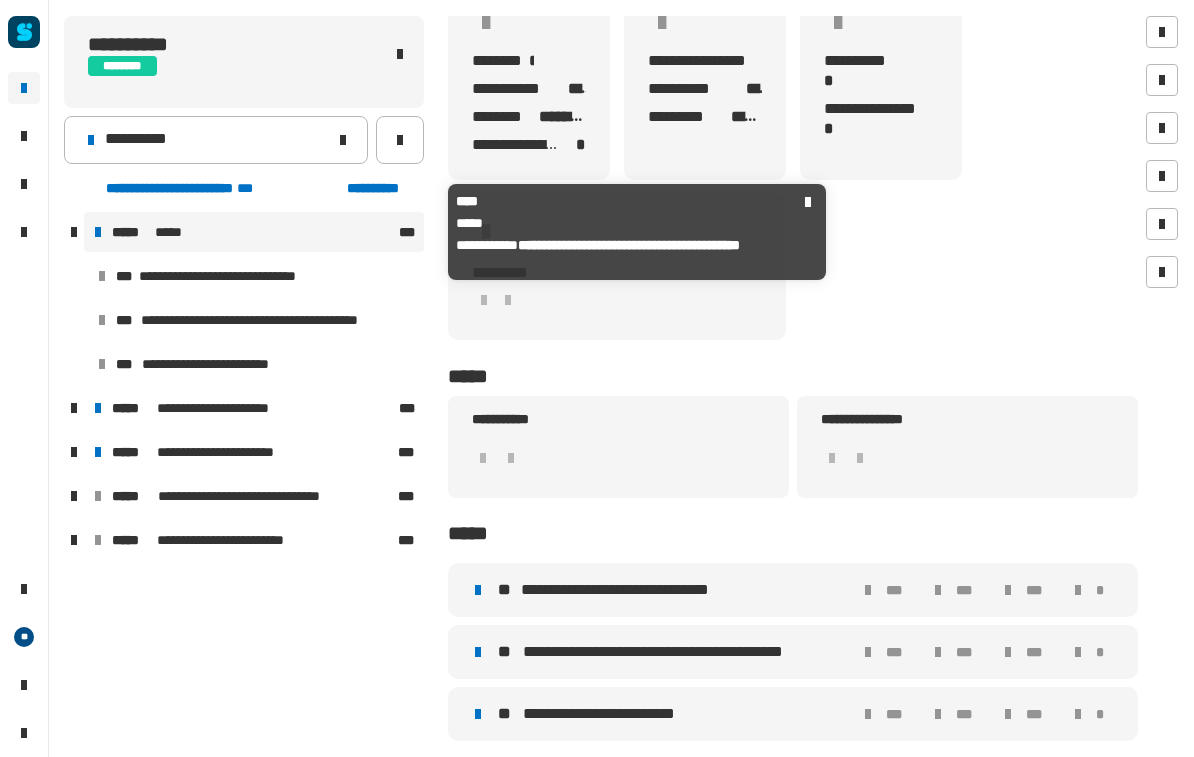 scroll, scrollTop: 154, scrollLeft: 0, axis: vertical 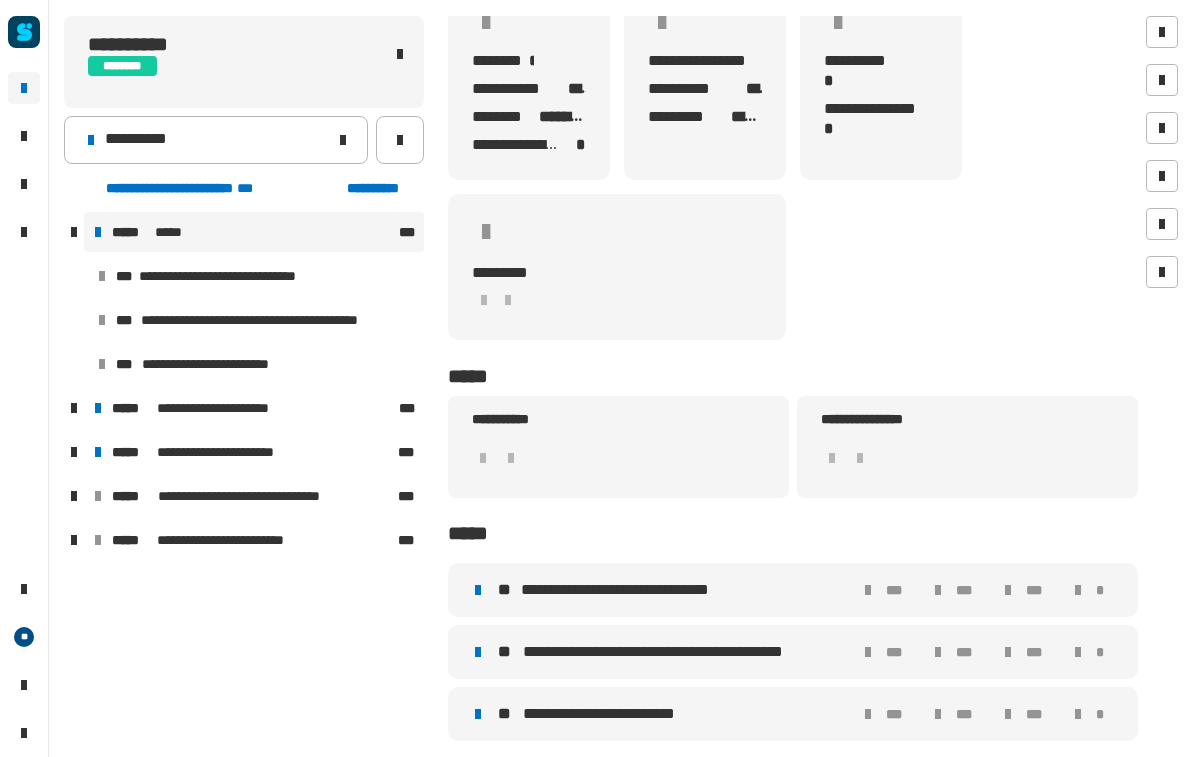 click on "**********" at bounding box center (793, 590) 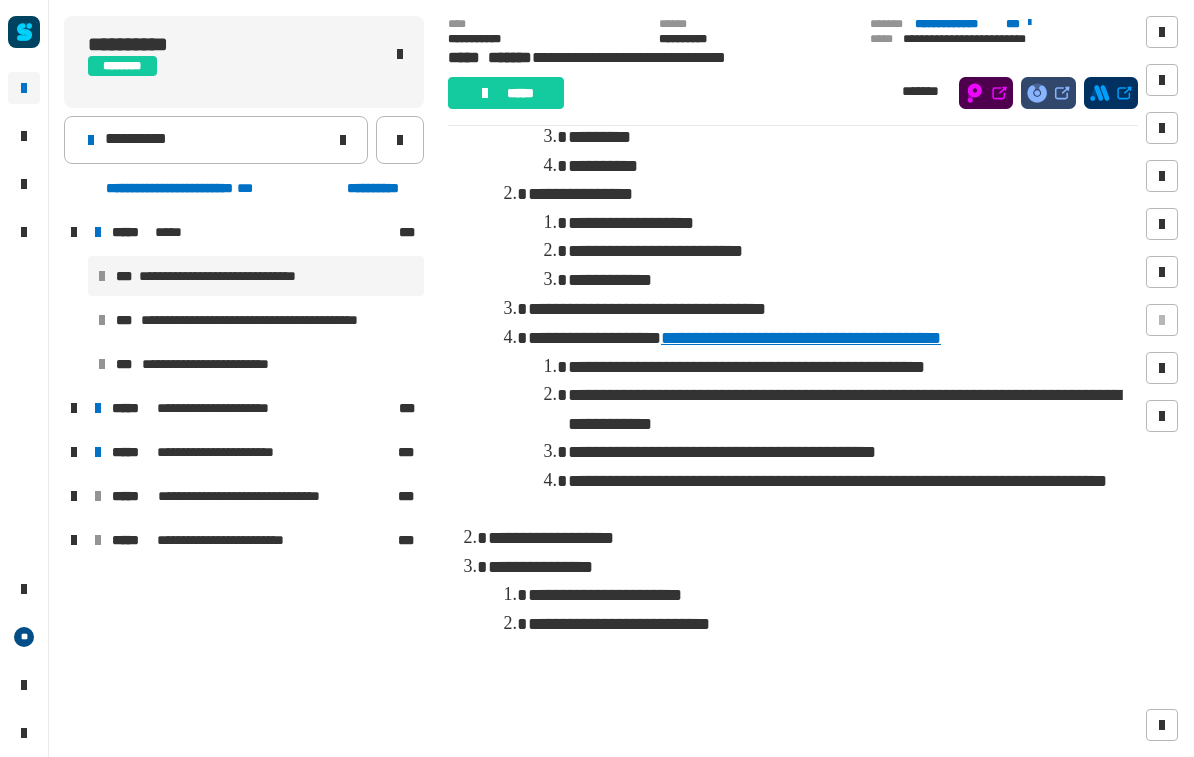 scroll, scrollTop: 210, scrollLeft: 0, axis: vertical 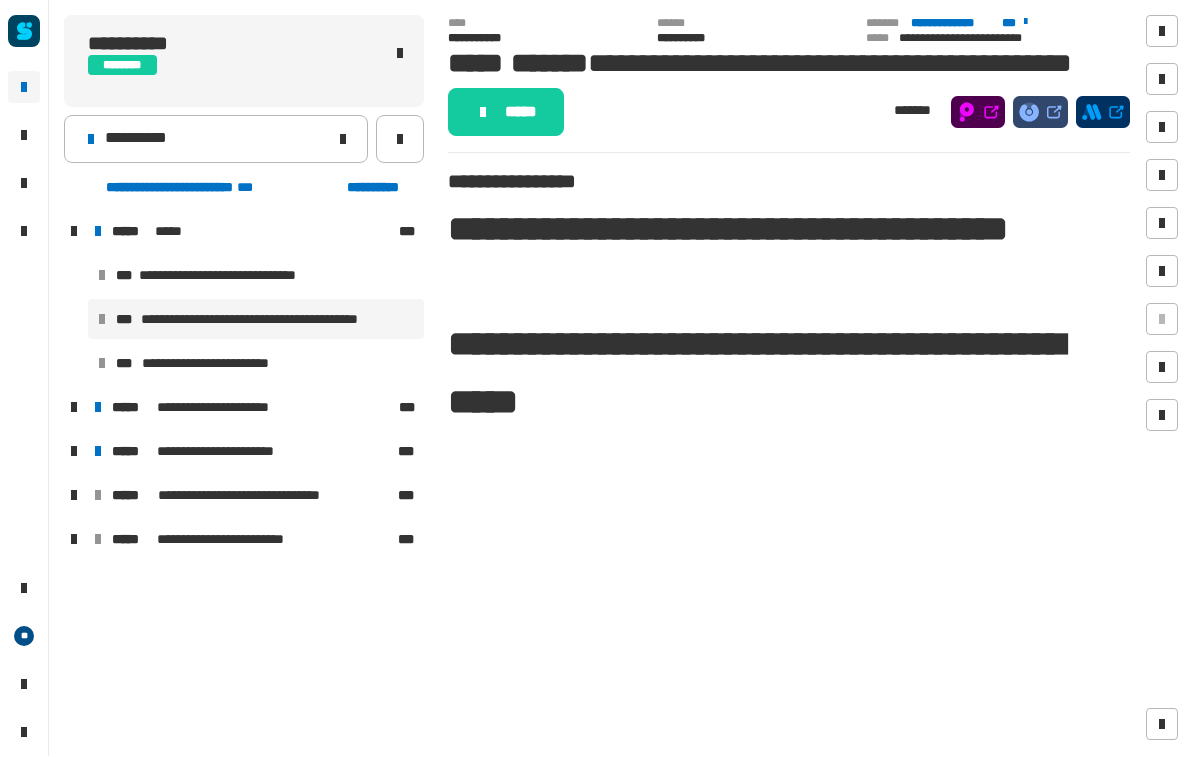 click on "**********" at bounding box center [218, 364] 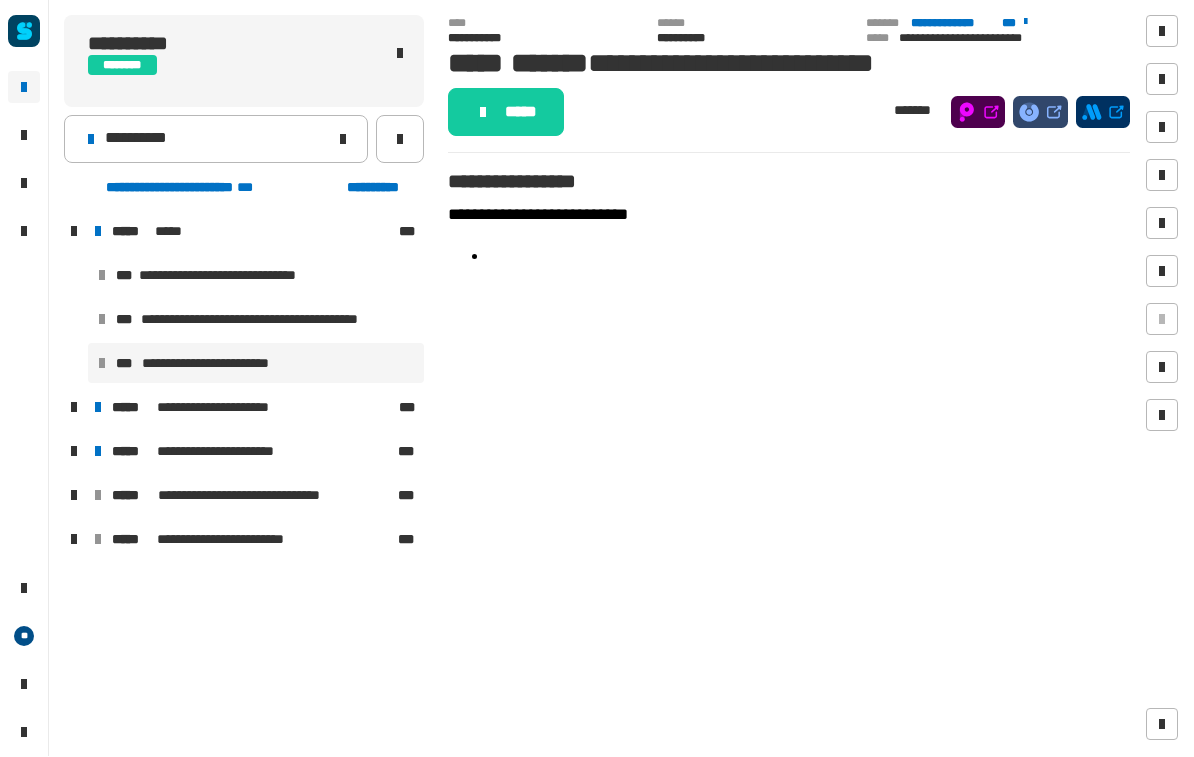 click on "***** ***** ***" at bounding box center [254, 232] 